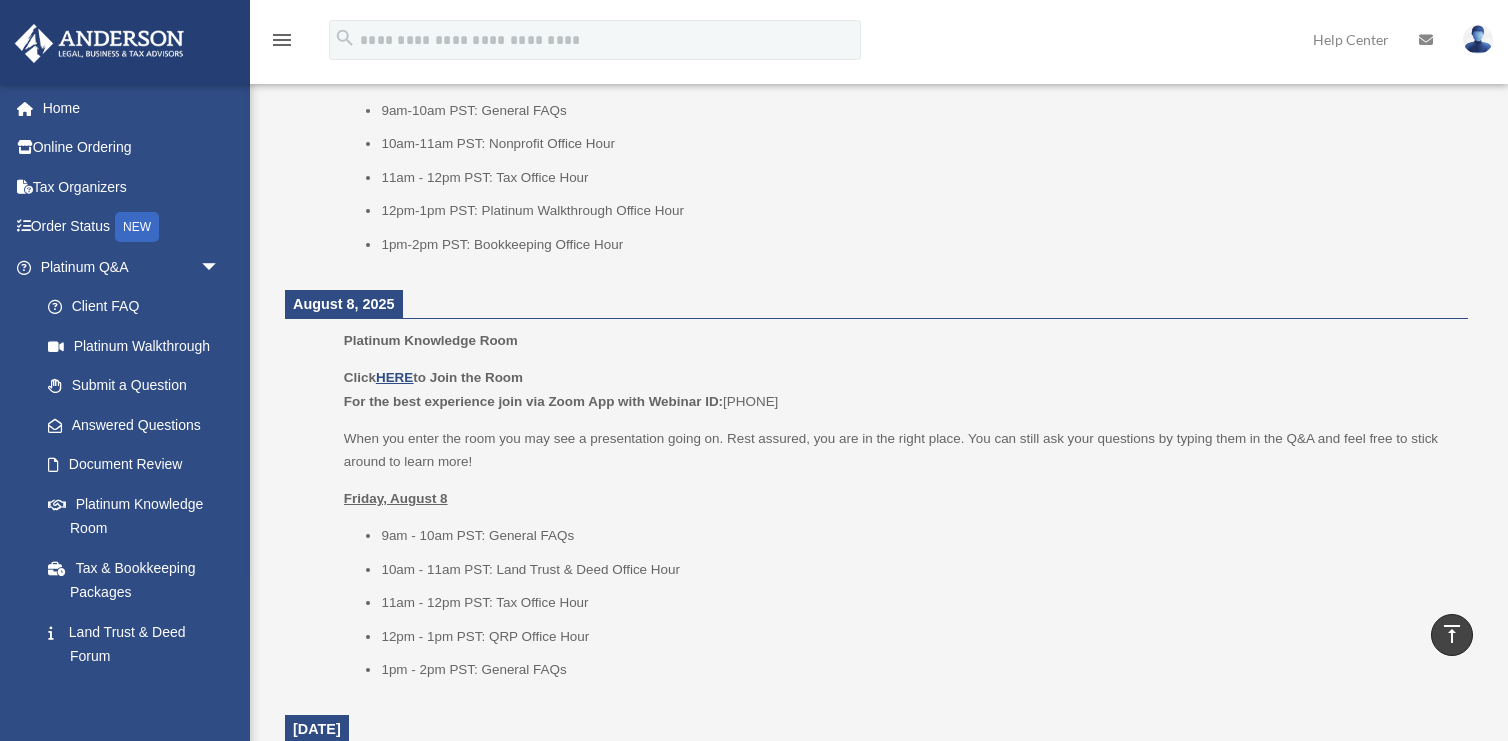 scroll, scrollTop: 1459, scrollLeft: 0, axis: vertical 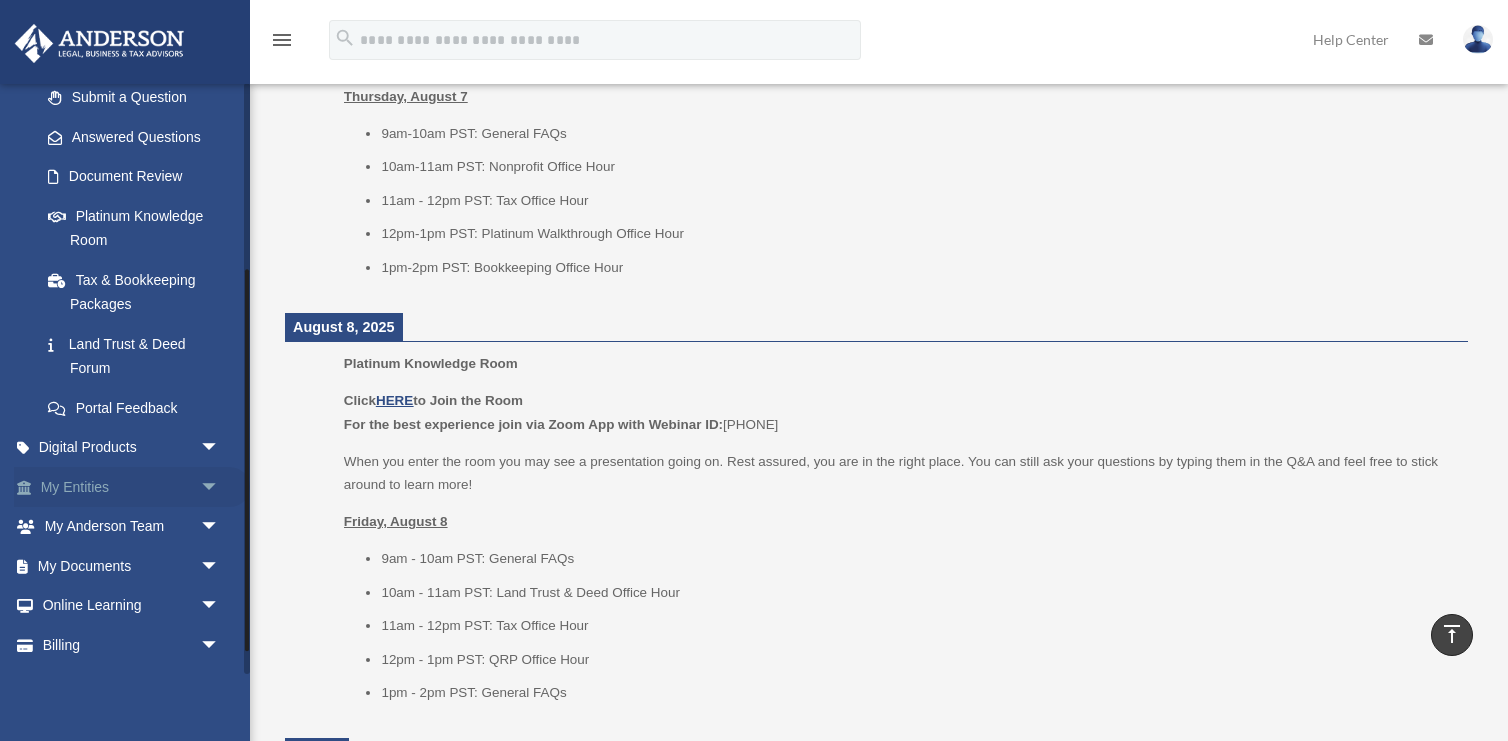 click on "My Entities arrow_drop_down" at bounding box center [132, 487] 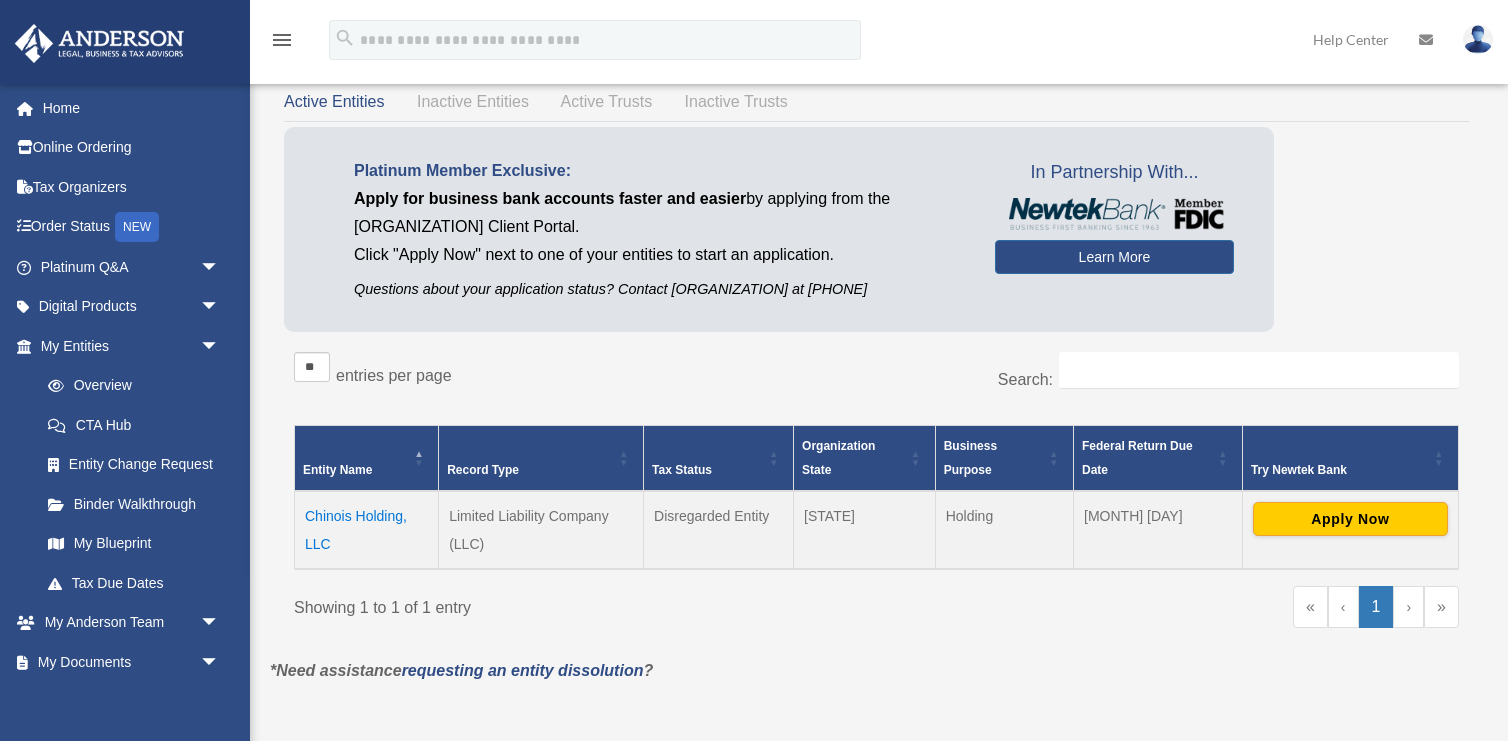 scroll, scrollTop: 114, scrollLeft: 0, axis: vertical 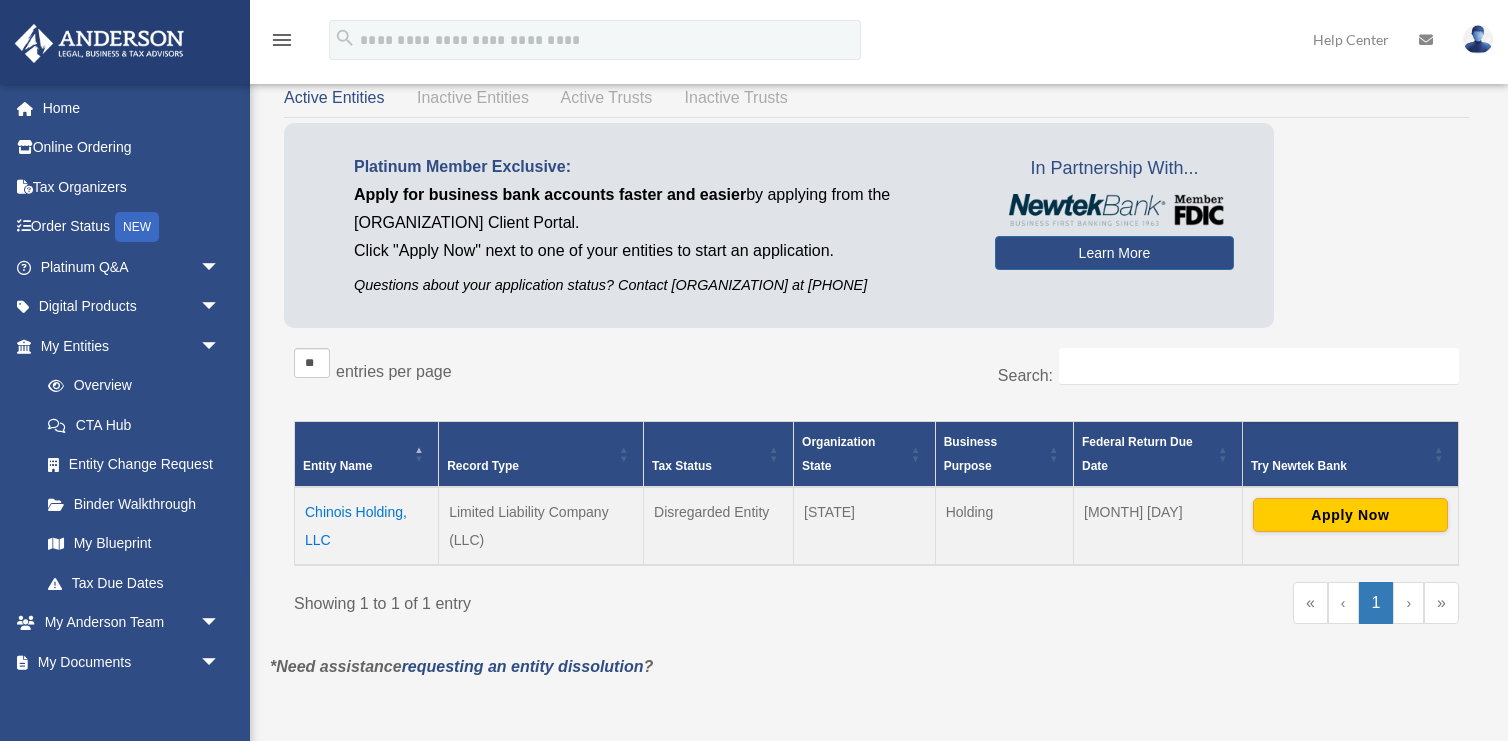 click on "Try Newtek Bank" at bounding box center [1339, 466] 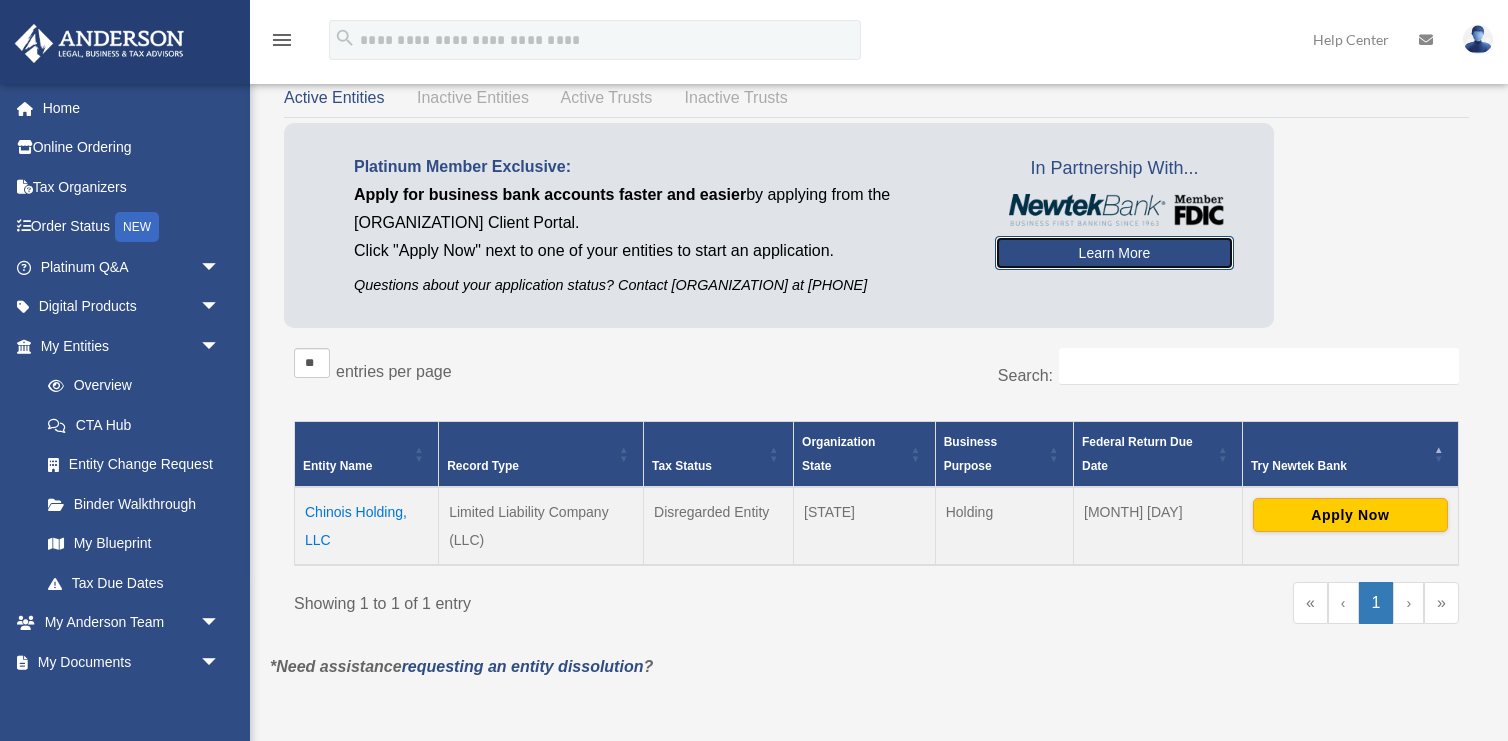 click on "Learn More" at bounding box center (1114, 253) 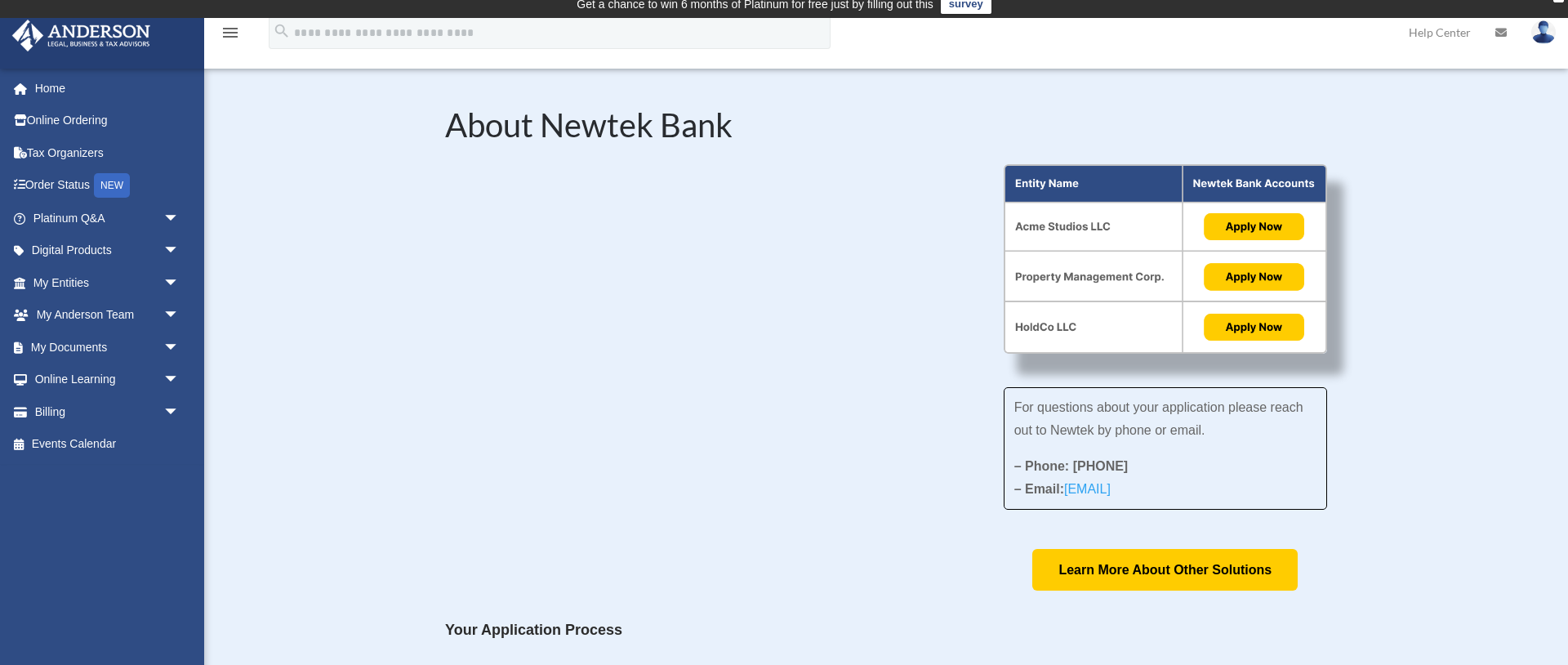 scroll, scrollTop: 7, scrollLeft: 0, axis: vertical 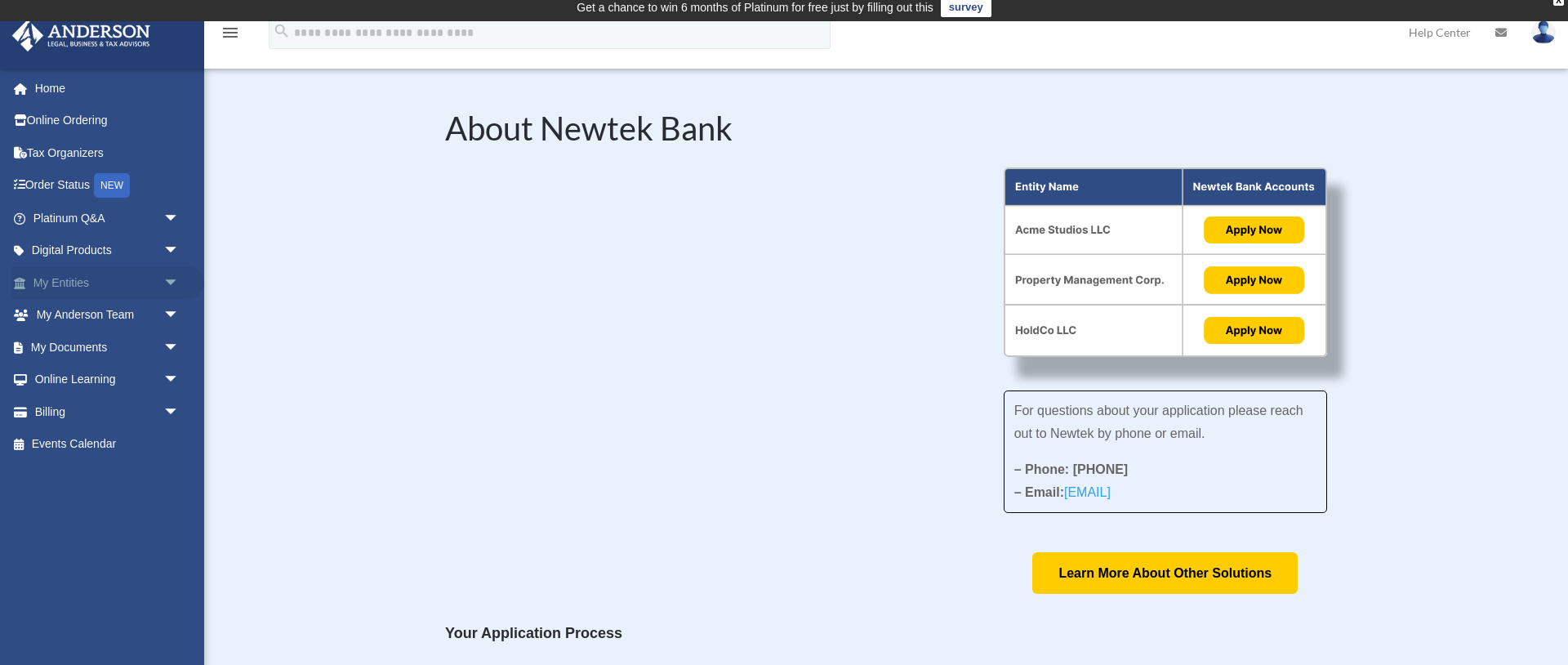 click on "My Entities arrow_drop_down" at bounding box center (108, 283) 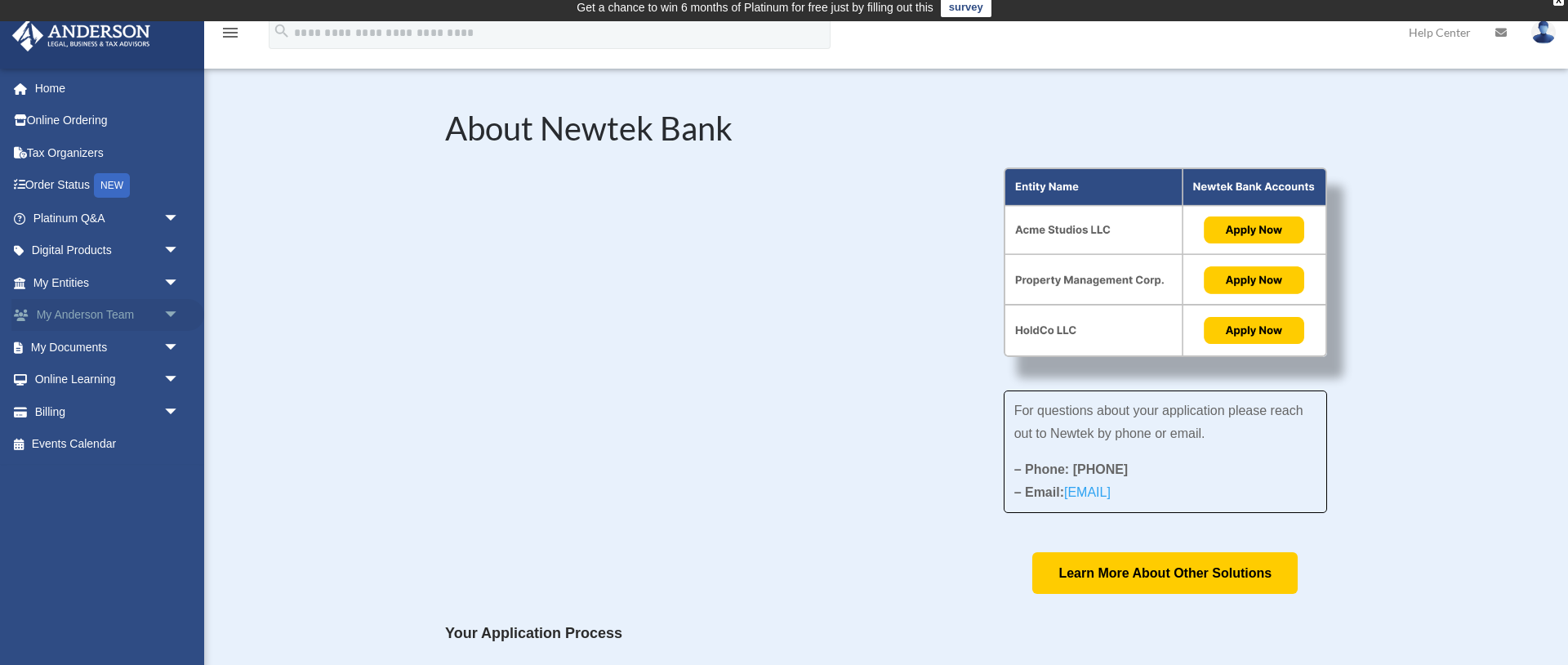 click on "My [LAST] Team arrow_drop_down" at bounding box center [108, 315] 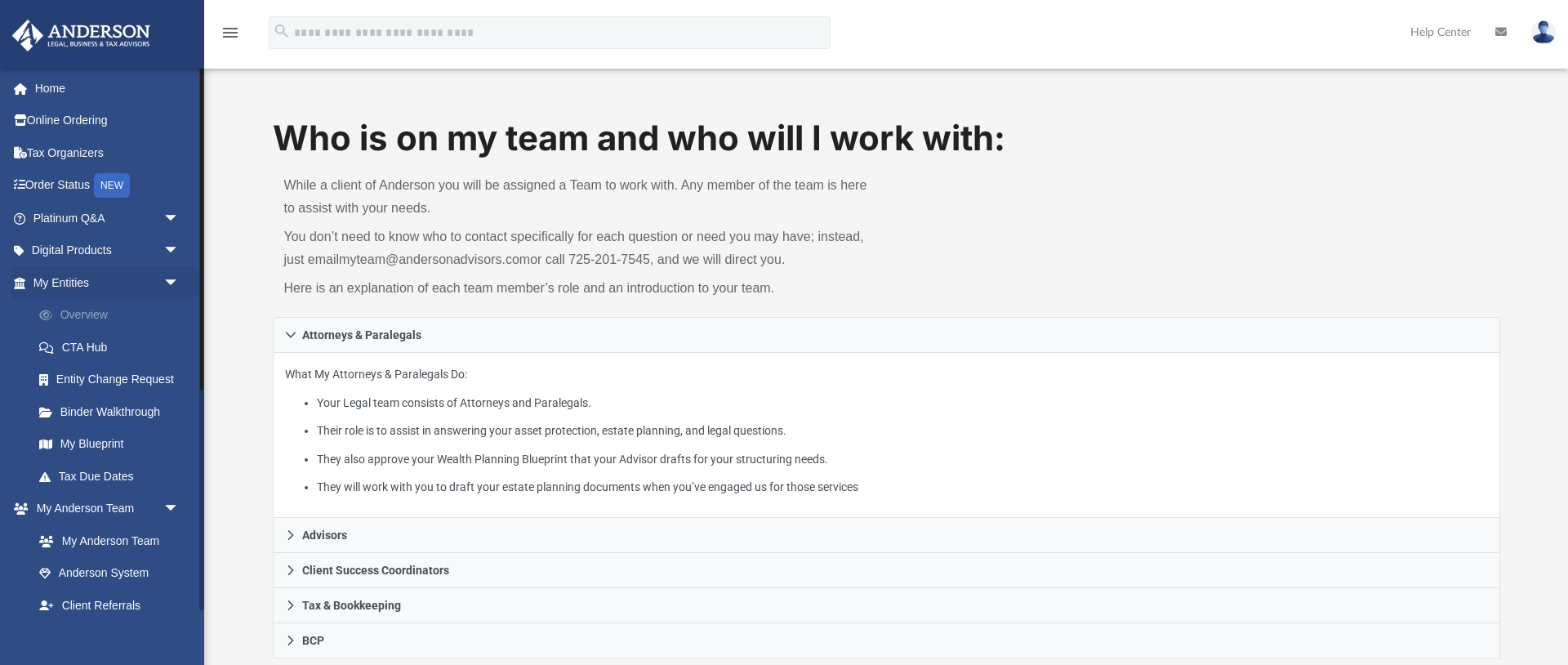 scroll, scrollTop: 0, scrollLeft: 0, axis: both 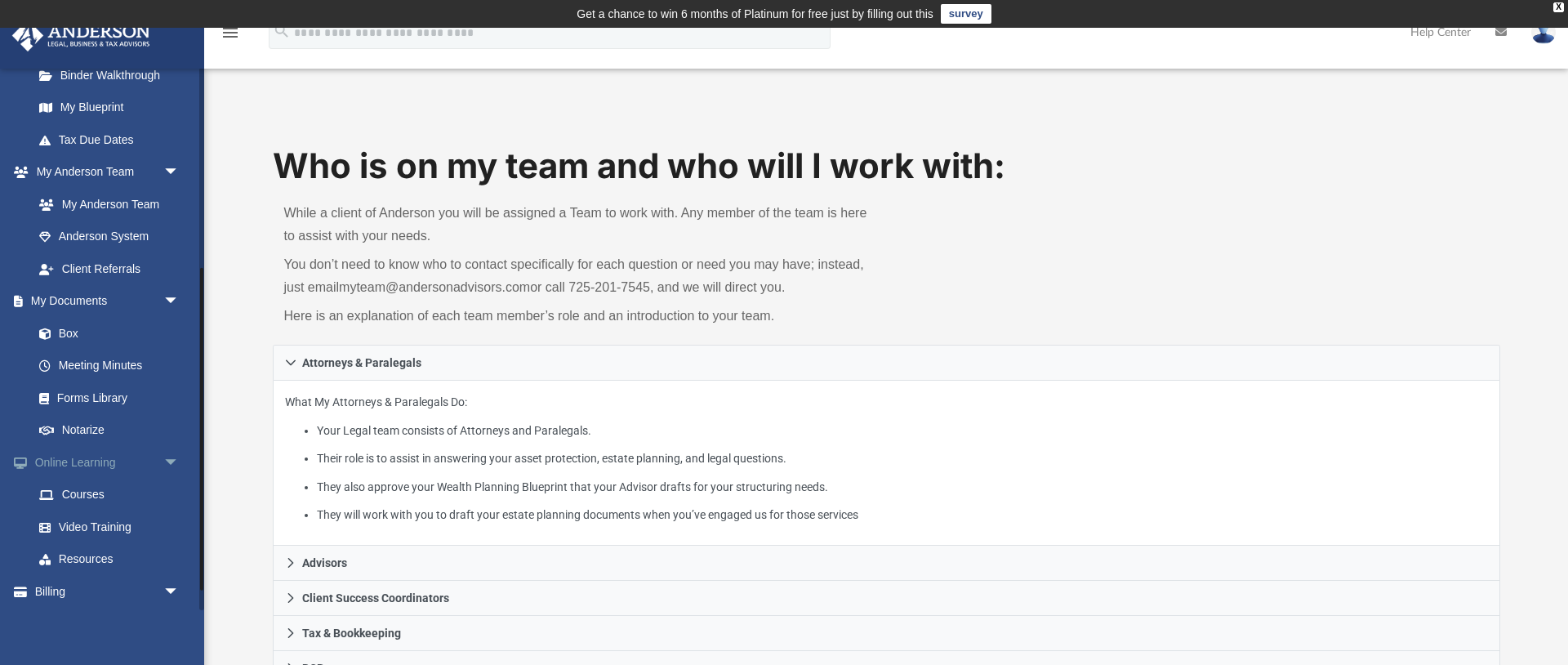 click on "Online Learning arrow_drop_down" at bounding box center (108, 462) 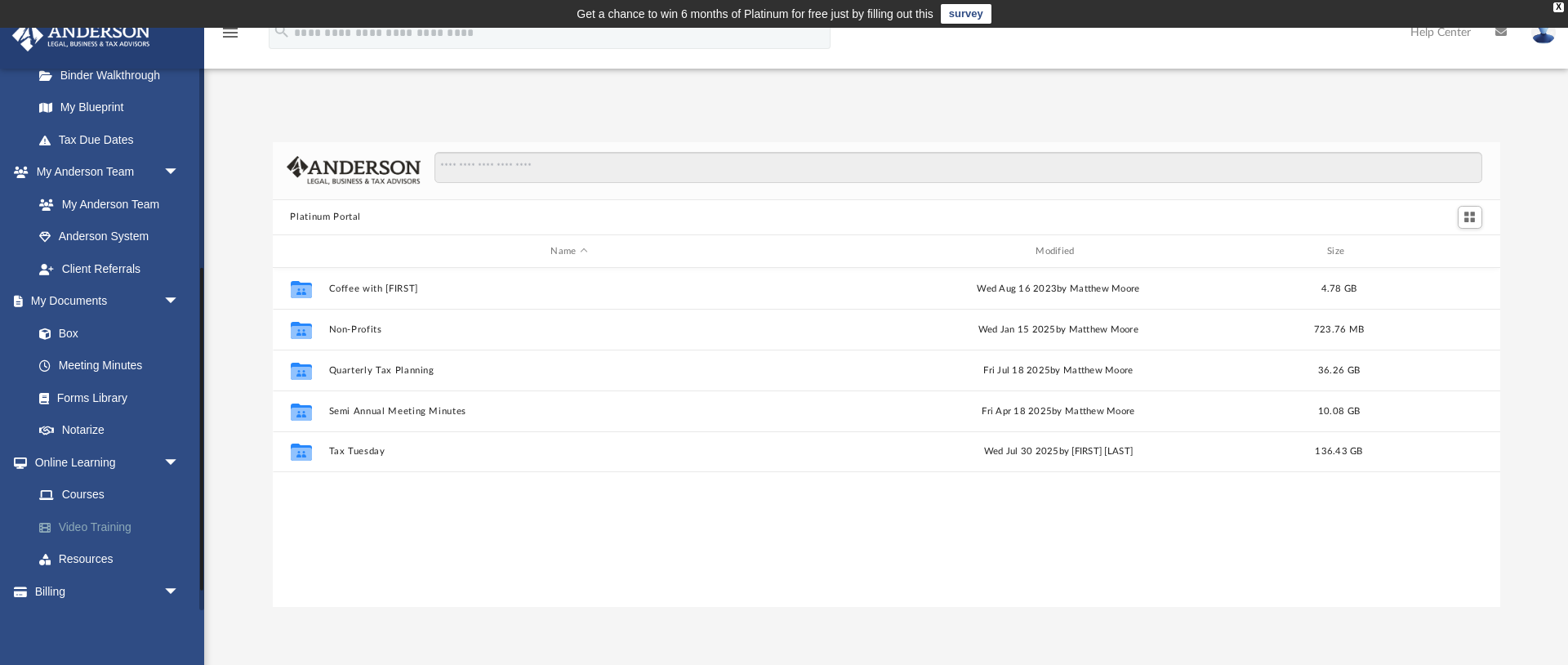 scroll, scrollTop: 1, scrollLeft: 1, axis: both 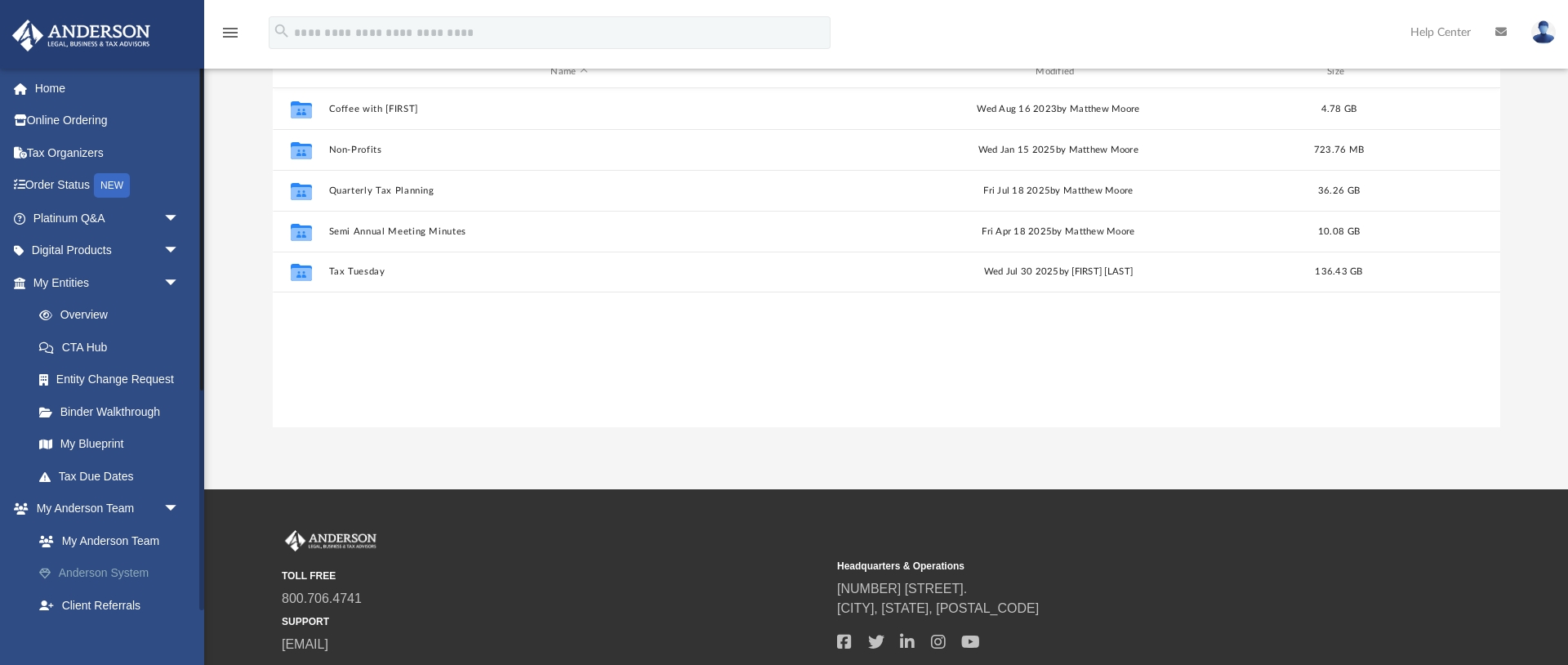 click on "Anderson System" at bounding box center [114, 574] 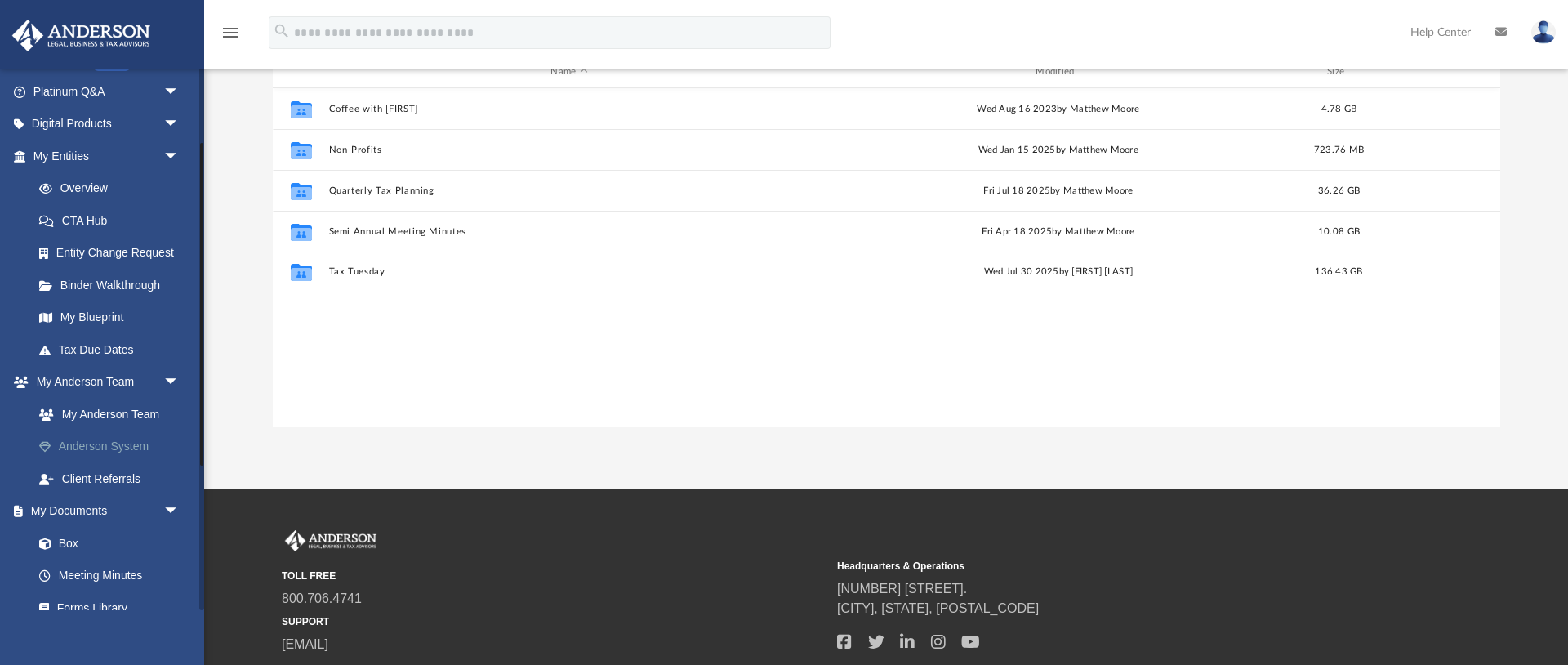 scroll, scrollTop: 132, scrollLeft: 0, axis: vertical 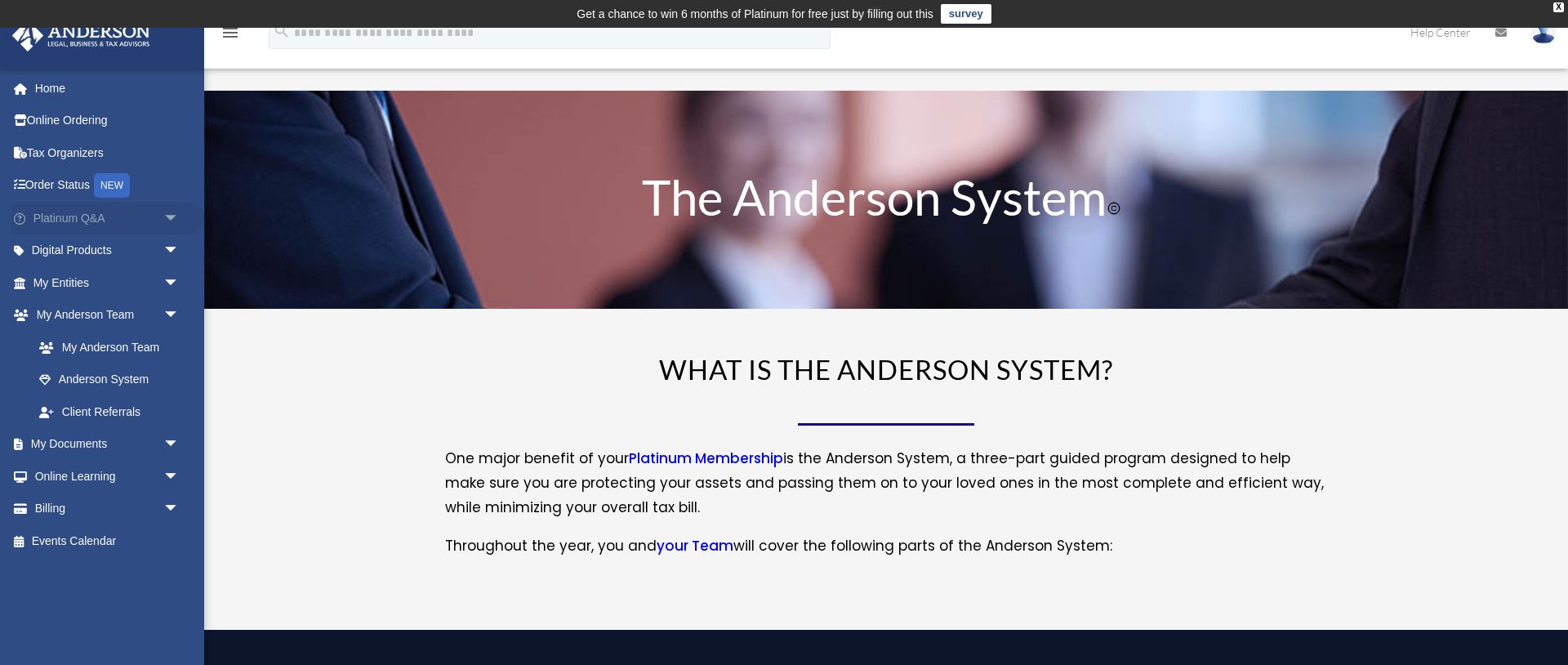 click on "Platinum Q&A arrow_drop_down" at bounding box center [108, 218] 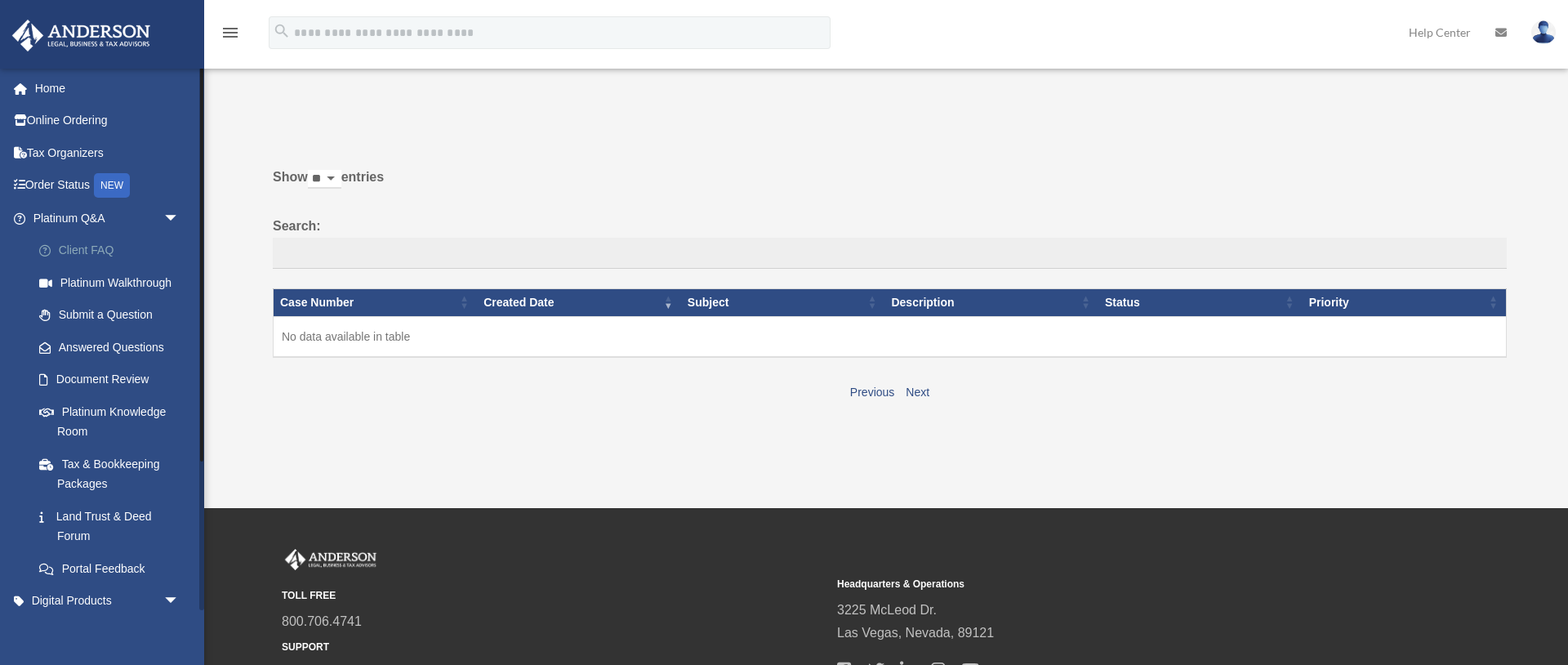 scroll, scrollTop: 0, scrollLeft: 0, axis: both 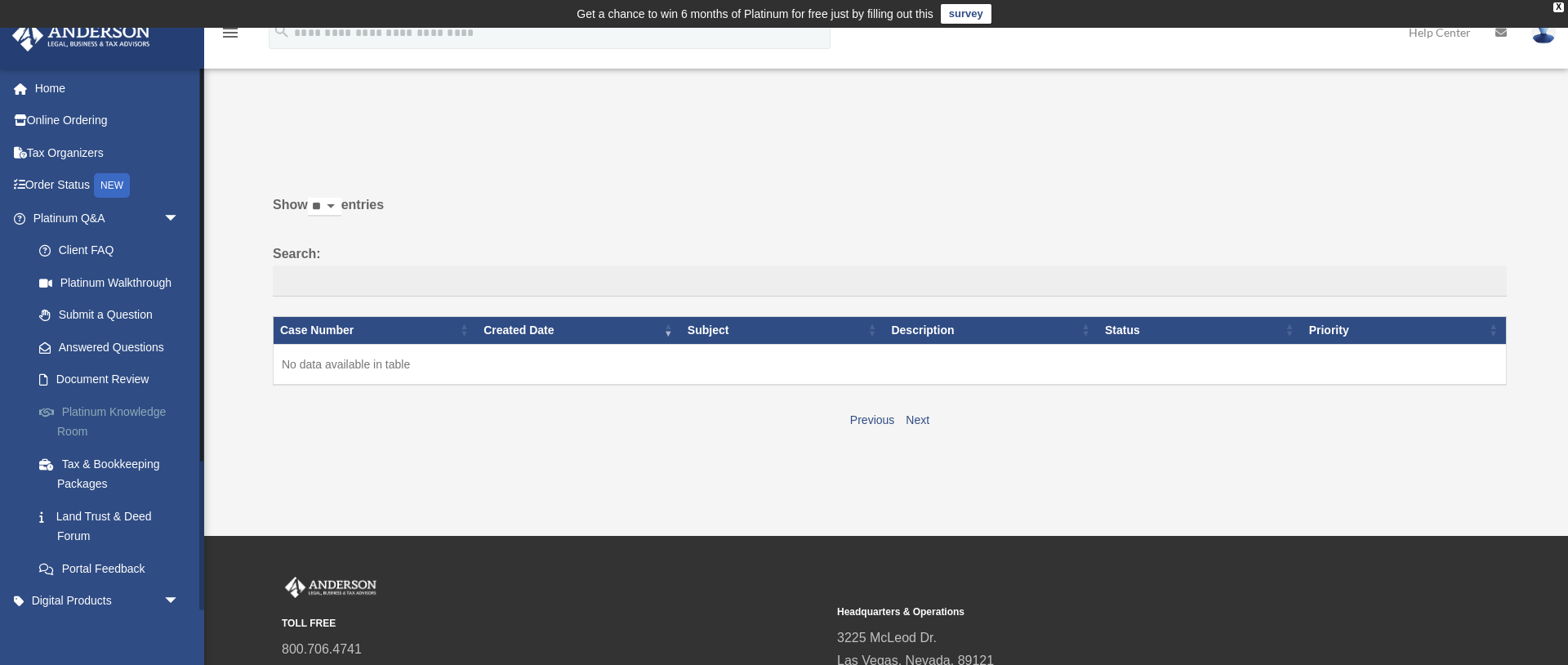 click on "Platinum Knowledge Room" at bounding box center (114, 422) 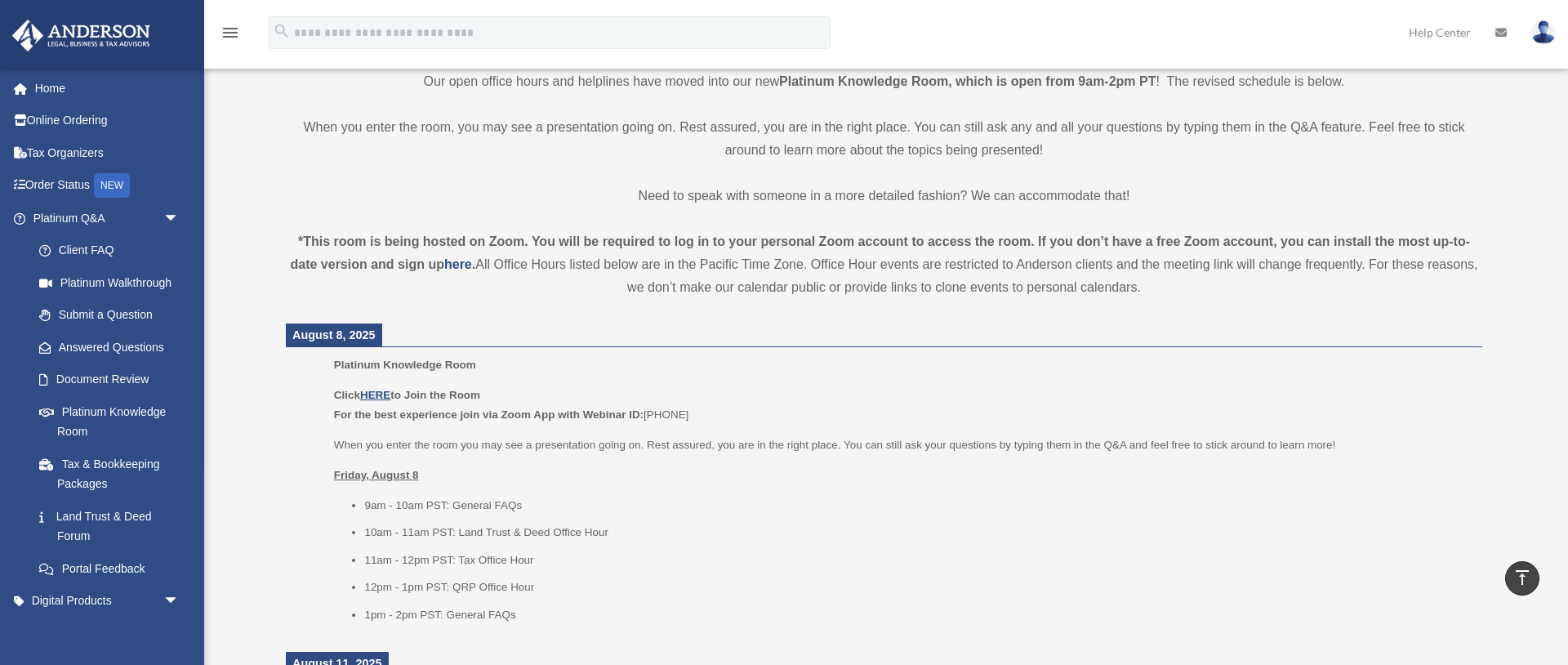 scroll, scrollTop: 434, scrollLeft: 0, axis: vertical 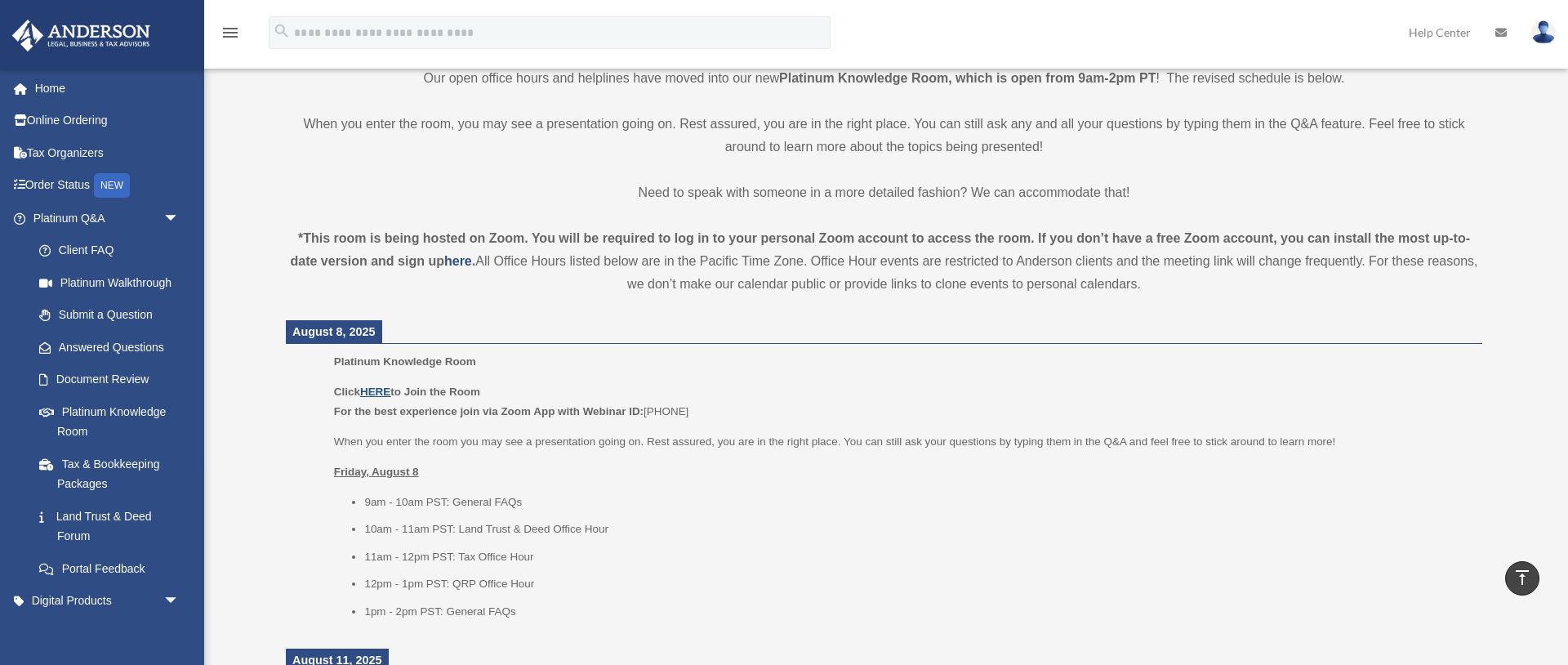 click on "HERE" at bounding box center [375, 391] 